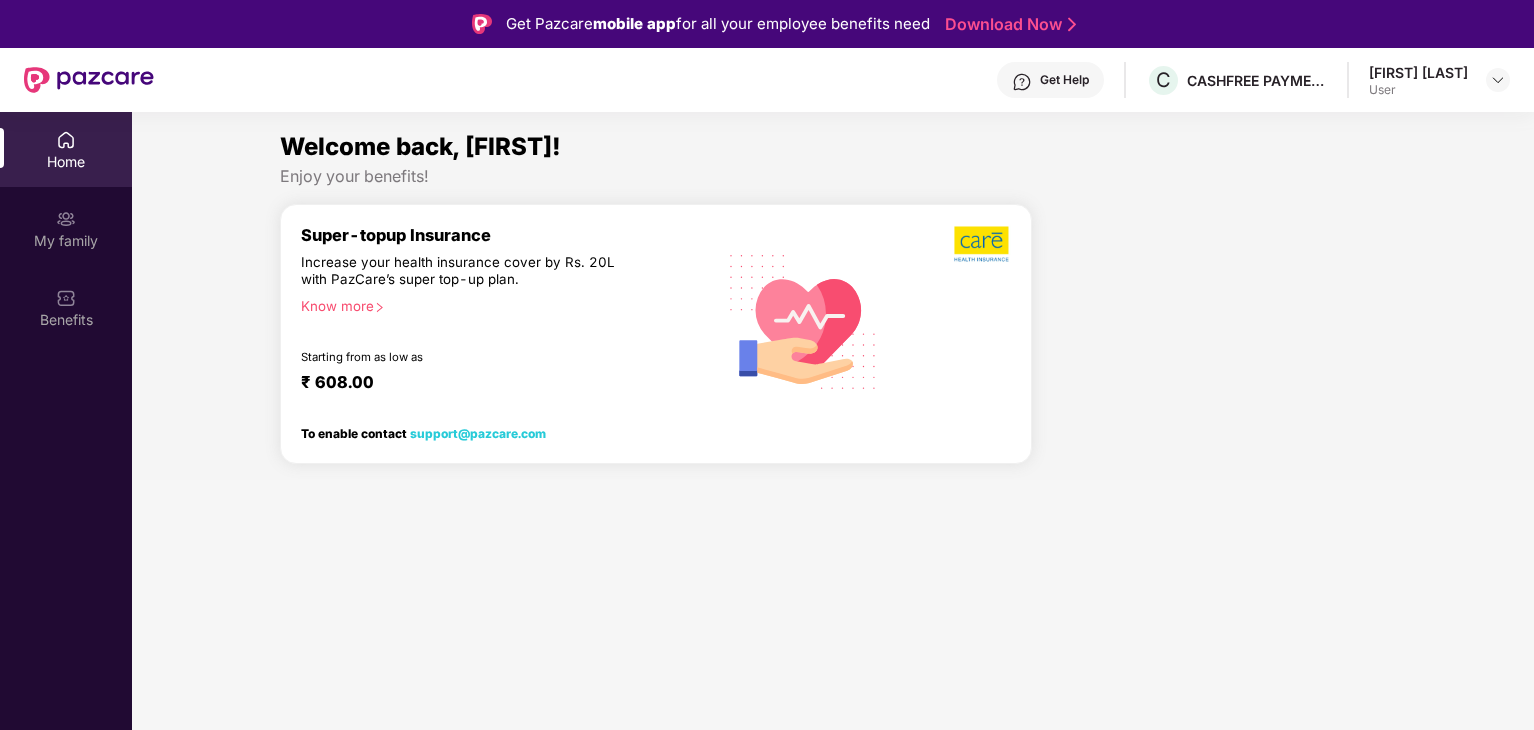scroll, scrollTop: 0, scrollLeft: 0, axis: both 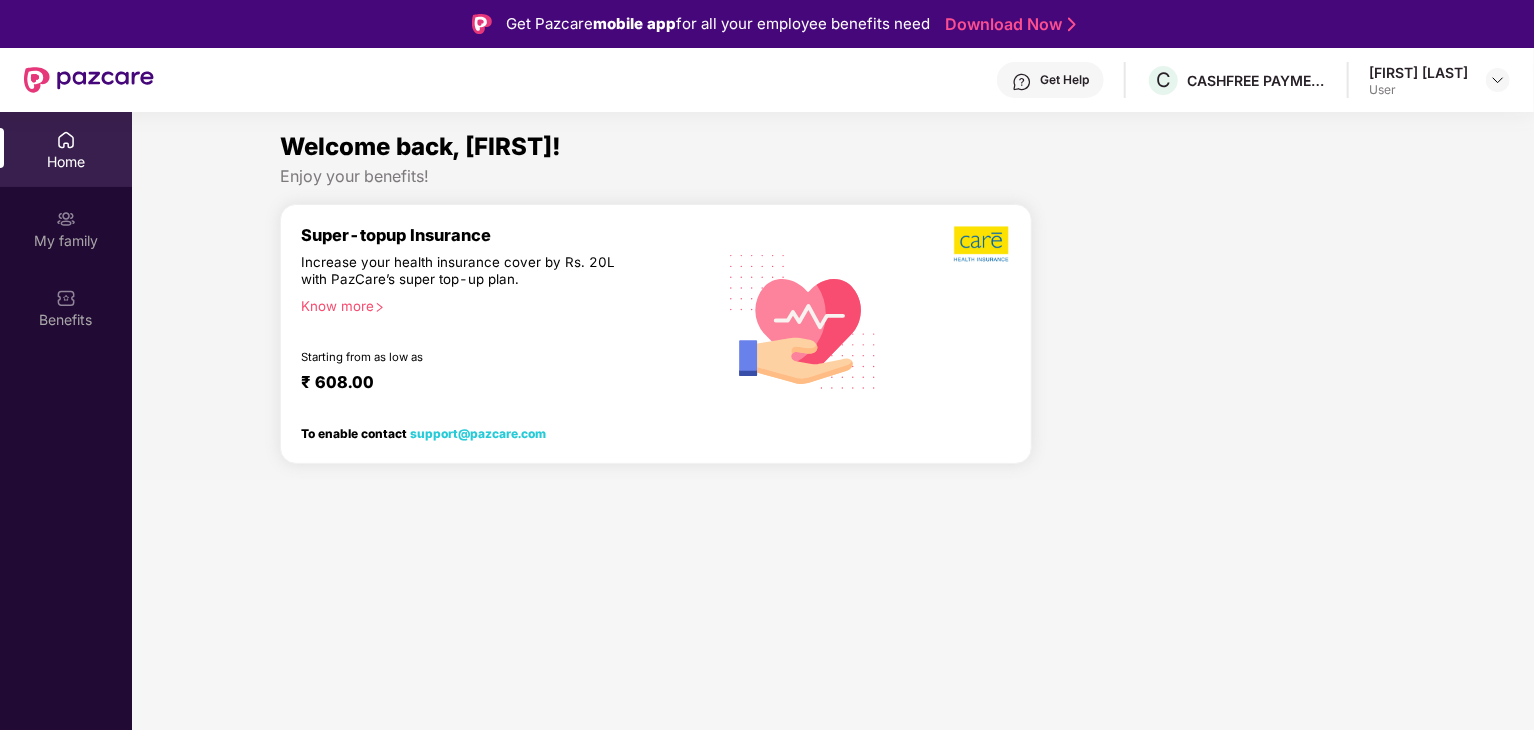 click on "Home" at bounding box center (66, 149) 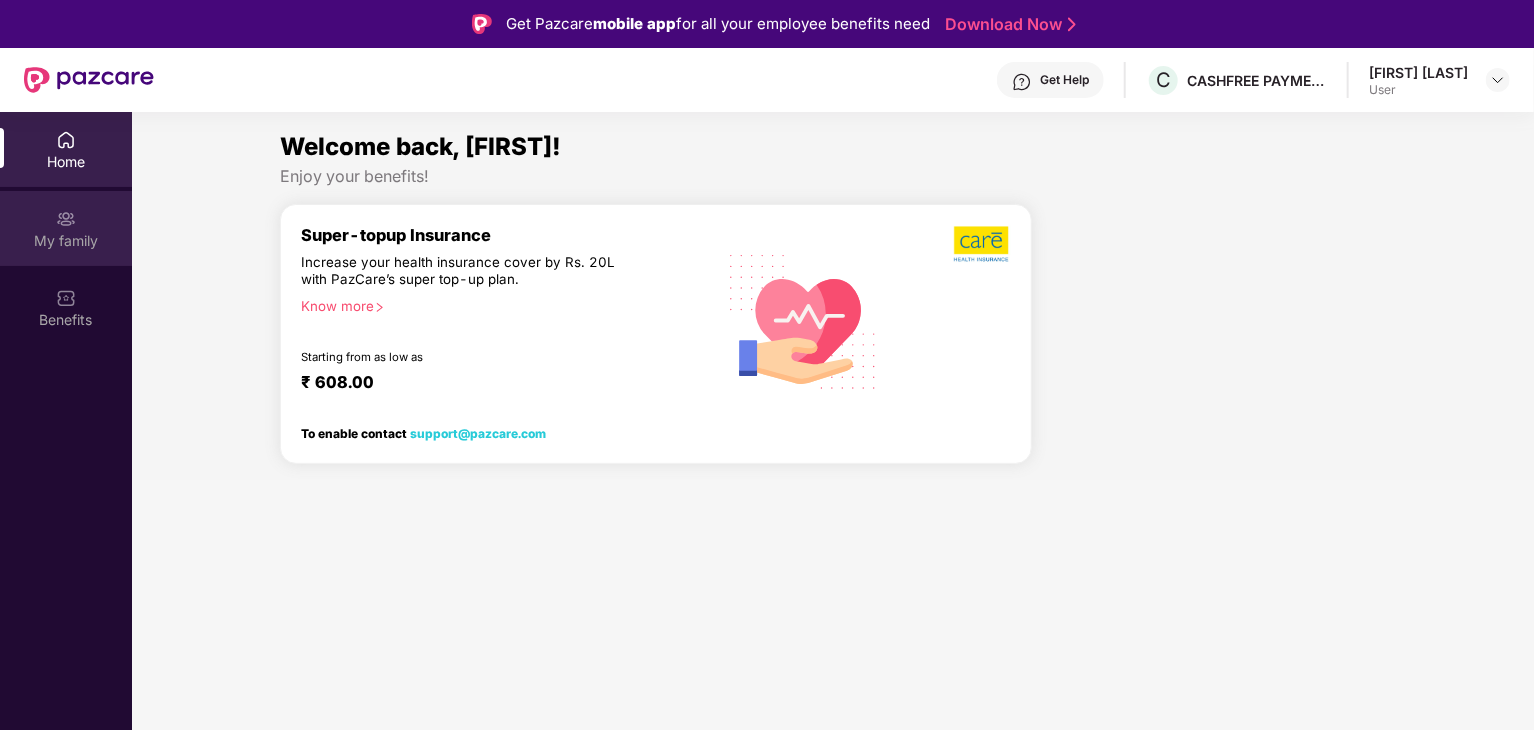click on "My family" at bounding box center (66, 241) 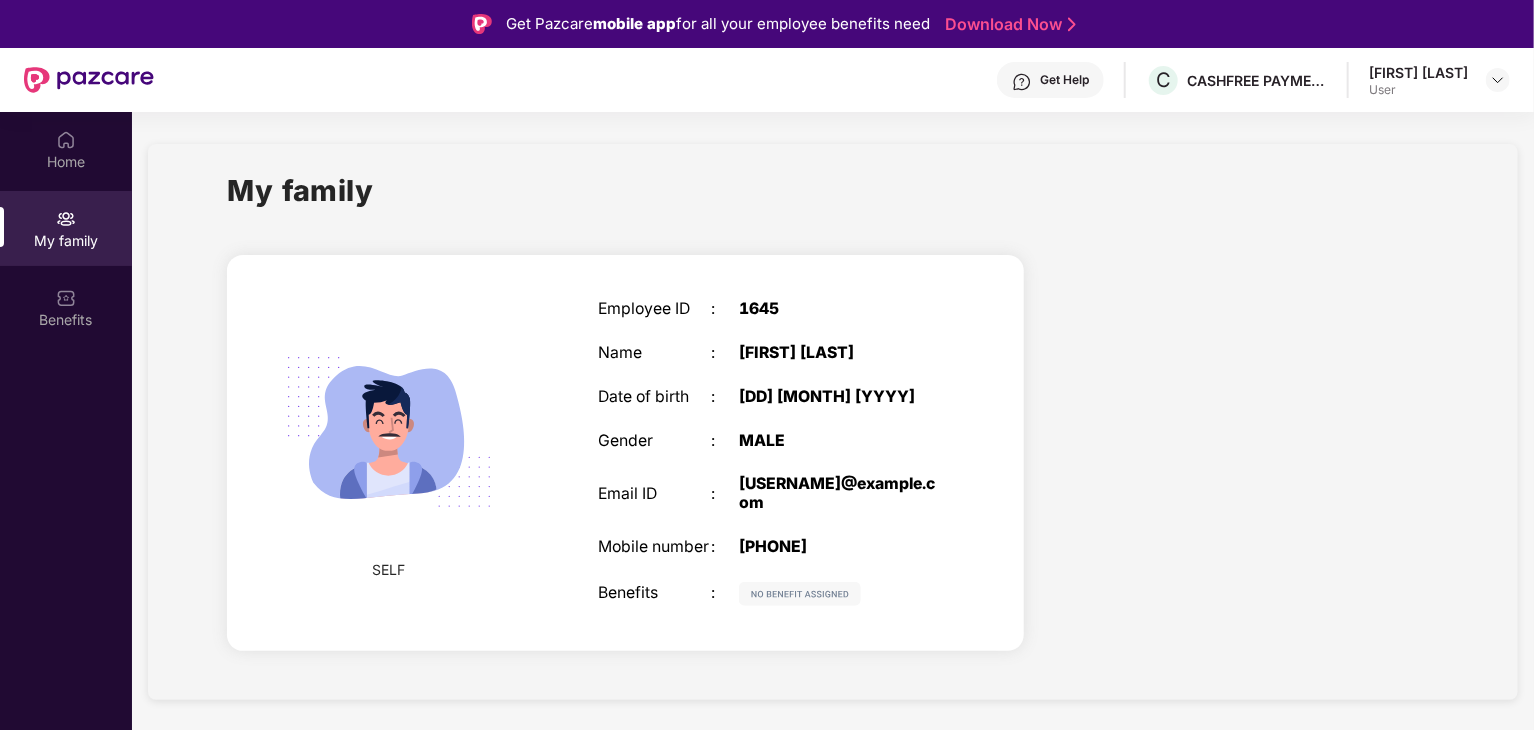 scroll, scrollTop: 112, scrollLeft: 0, axis: vertical 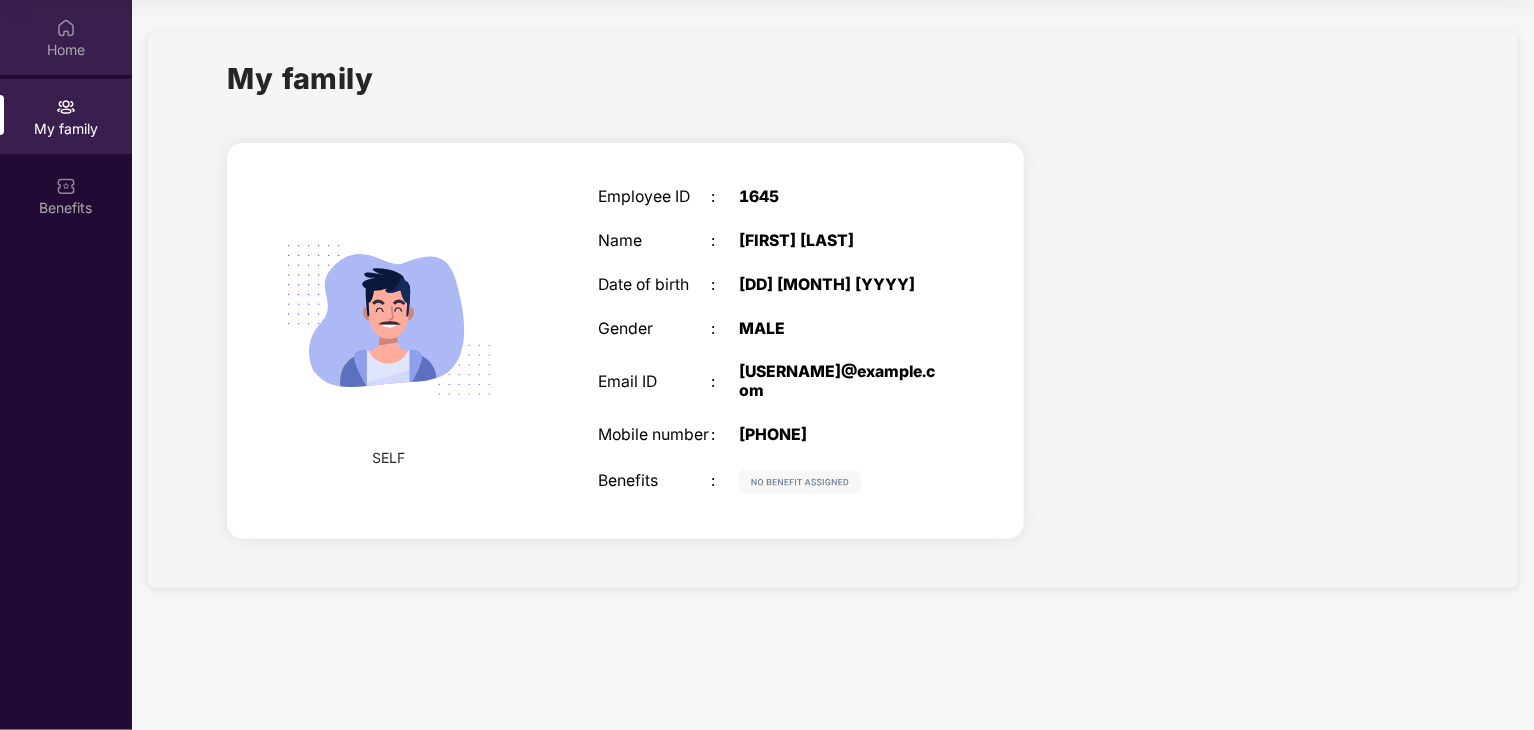 click on "Home" at bounding box center [66, 50] 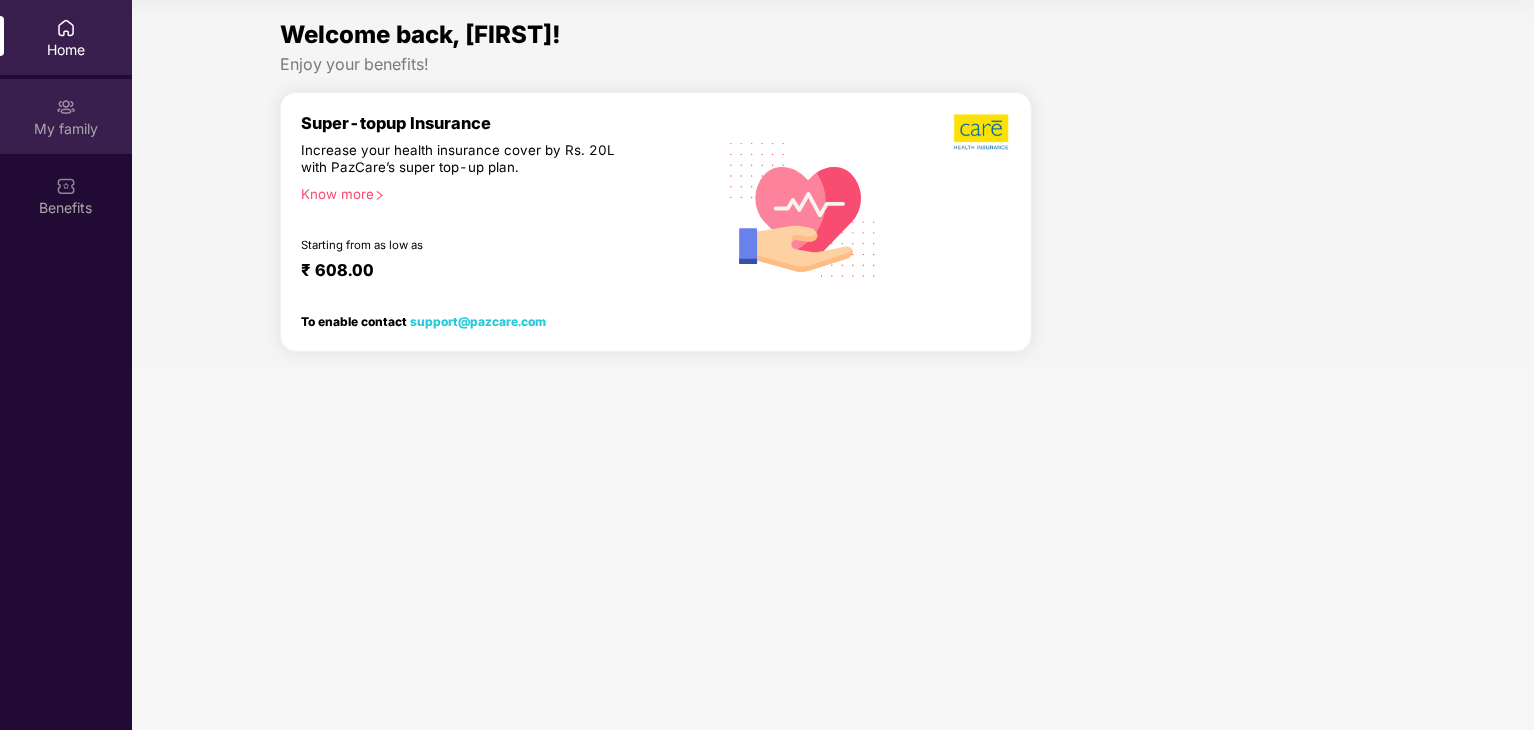 click on "My family" at bounding box center [66, 129] 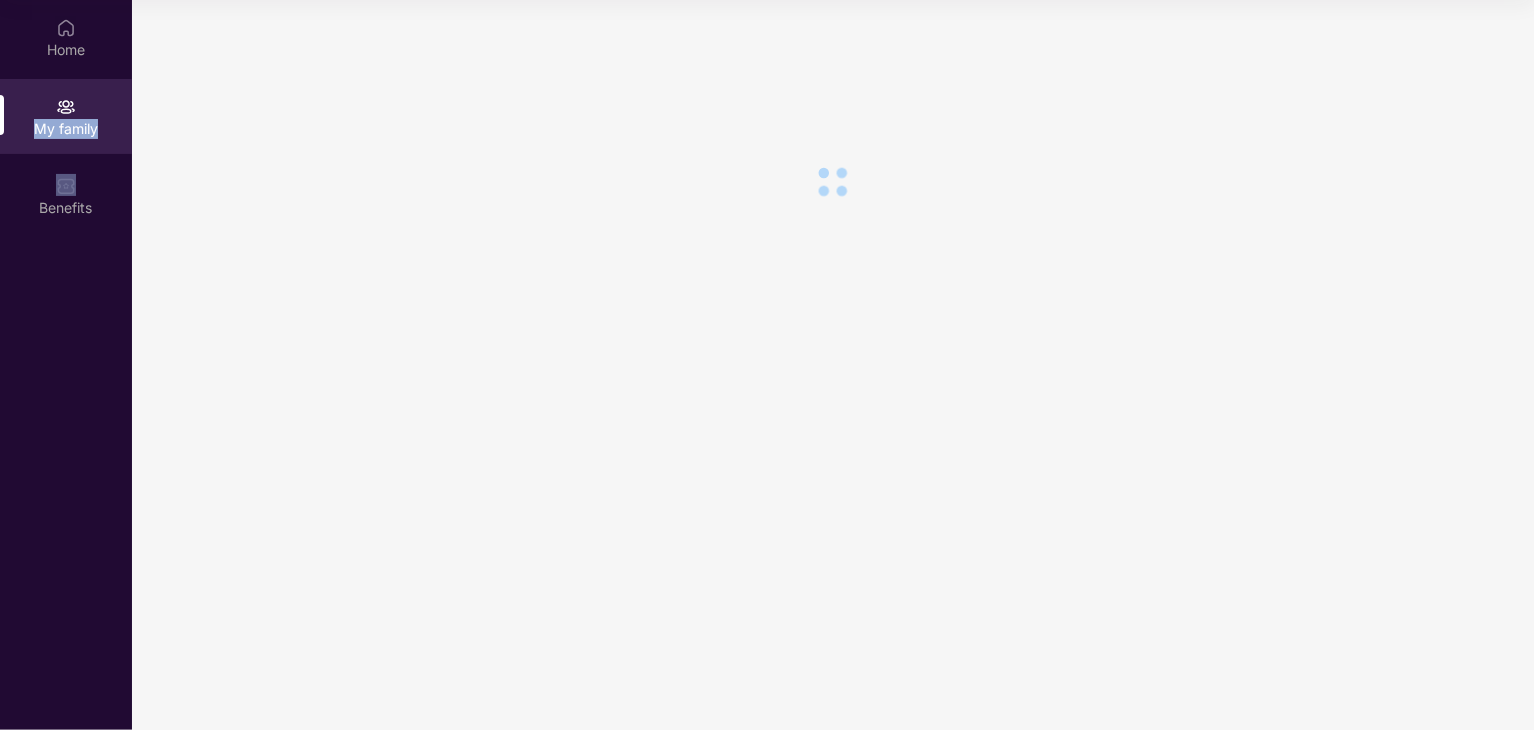 click on "My family" at bounding box center (66, 129) 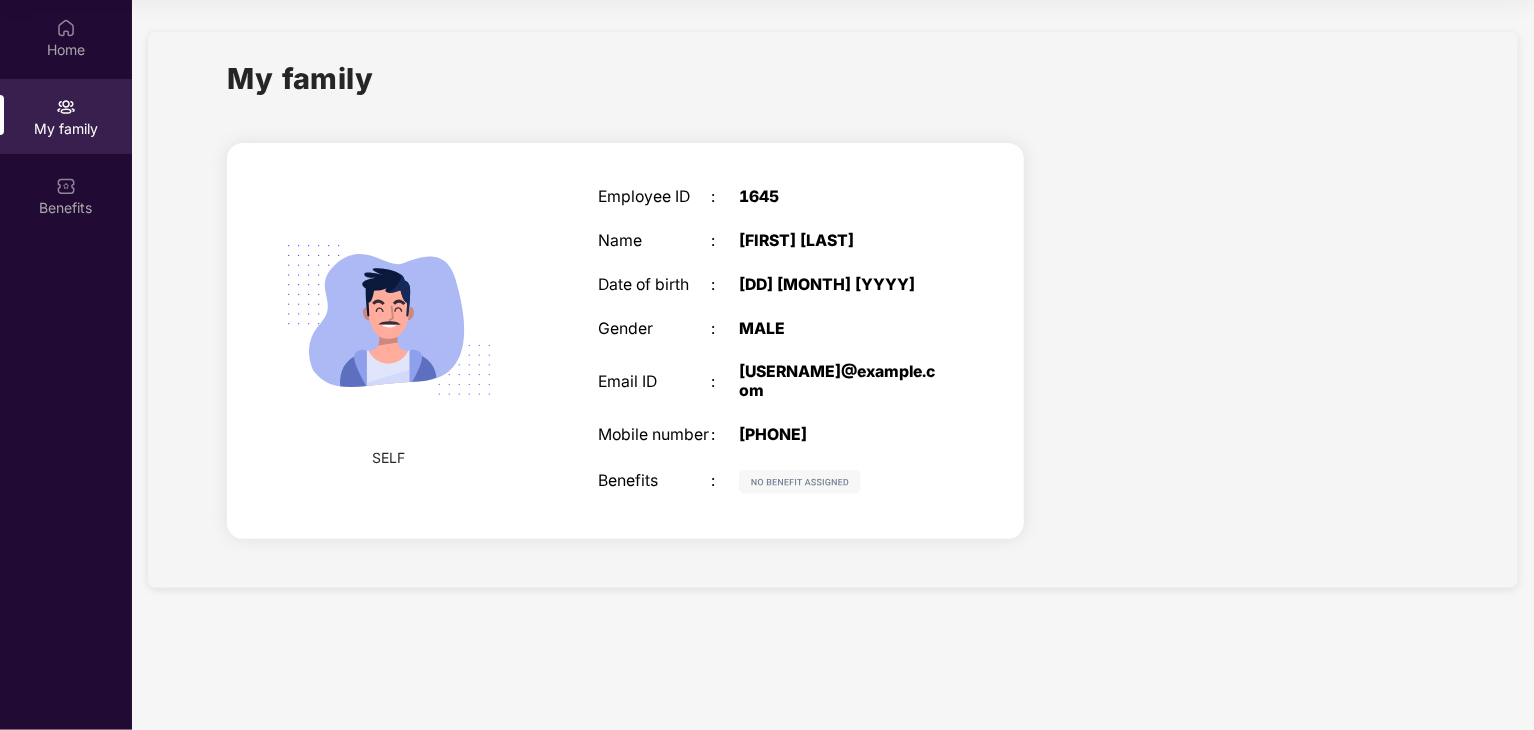 scroll, scrollTop: 0, scrollLeft: 0, axis: both 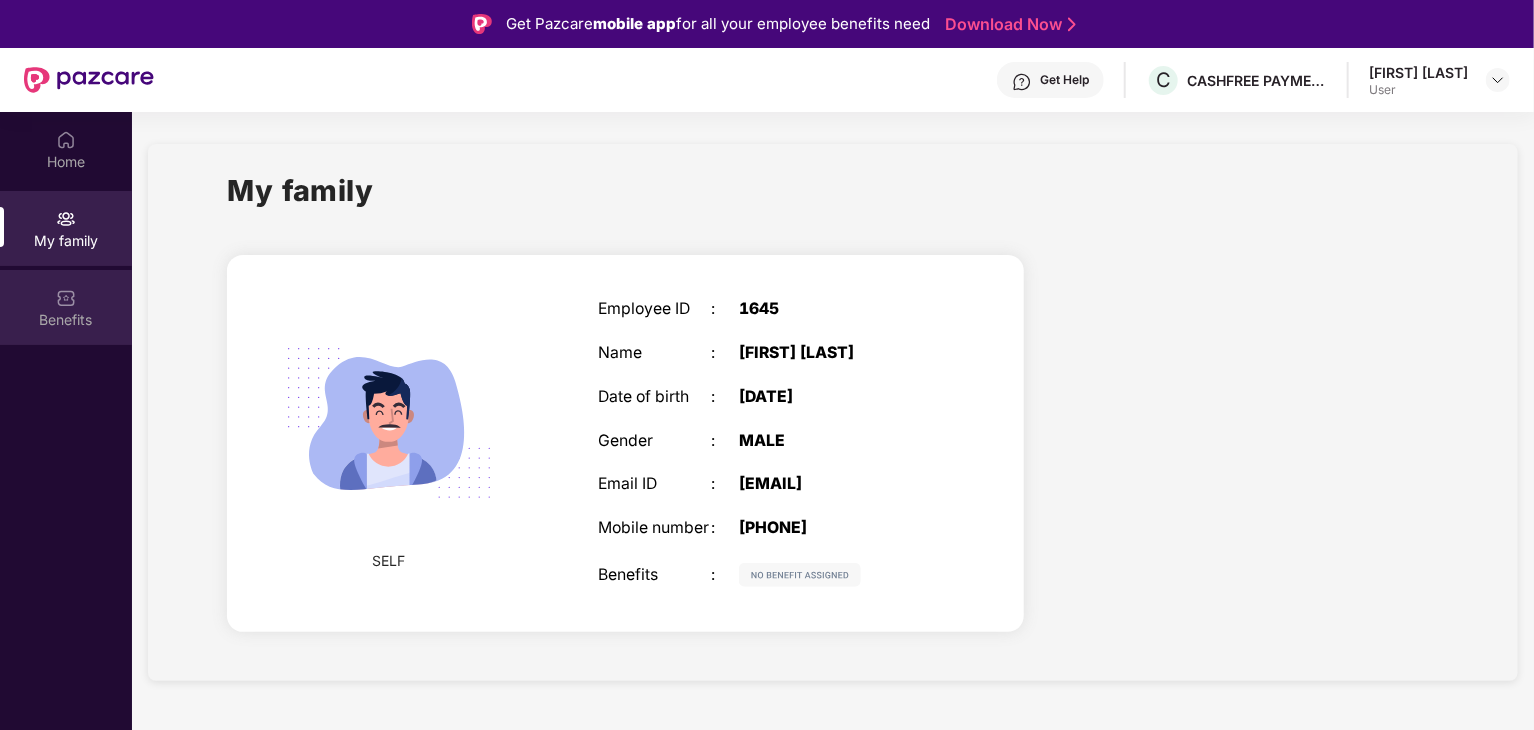 click at bounding box center (66, 298) 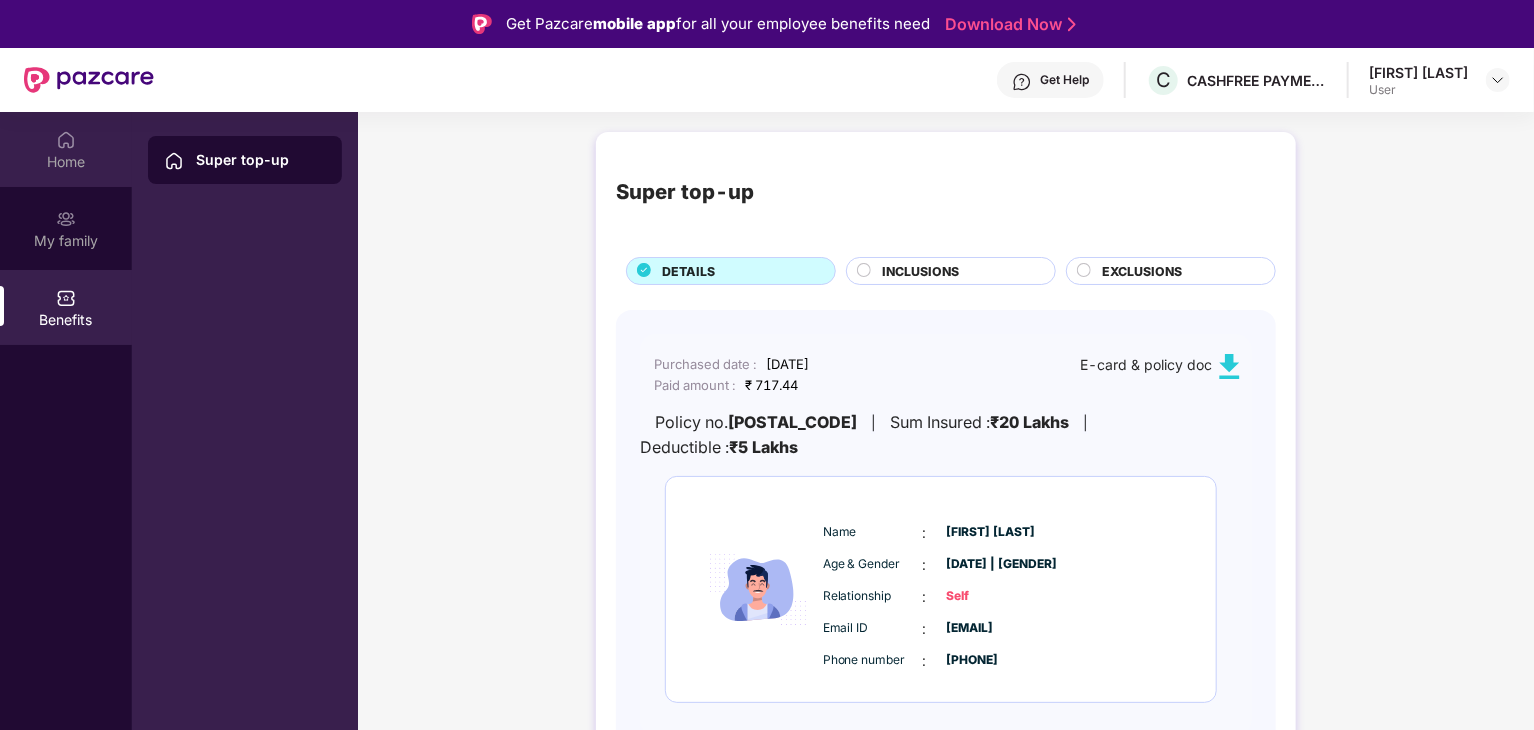 click on "Home" at bounding box center (66, 162) 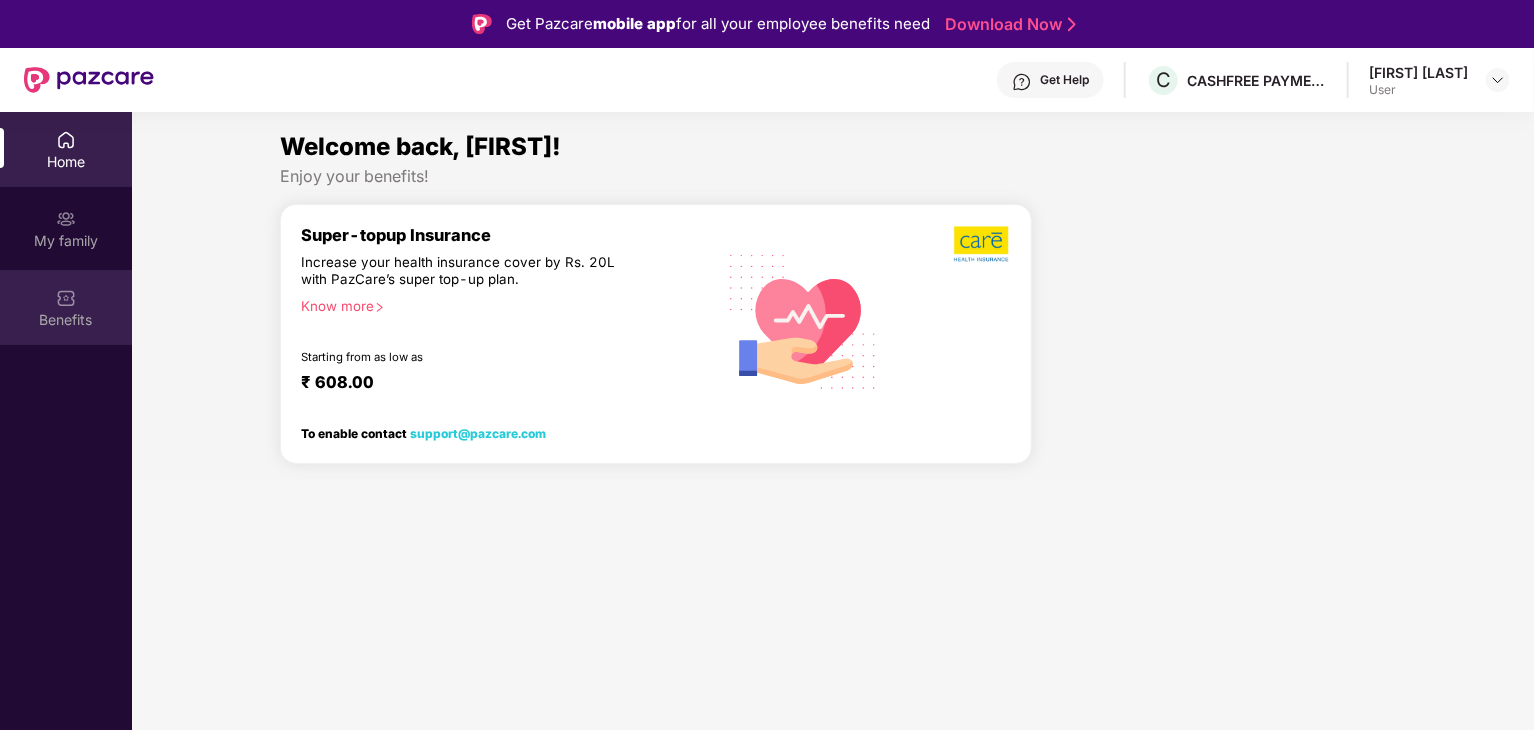 click on "Benefits" at bounding box center (66, 320) 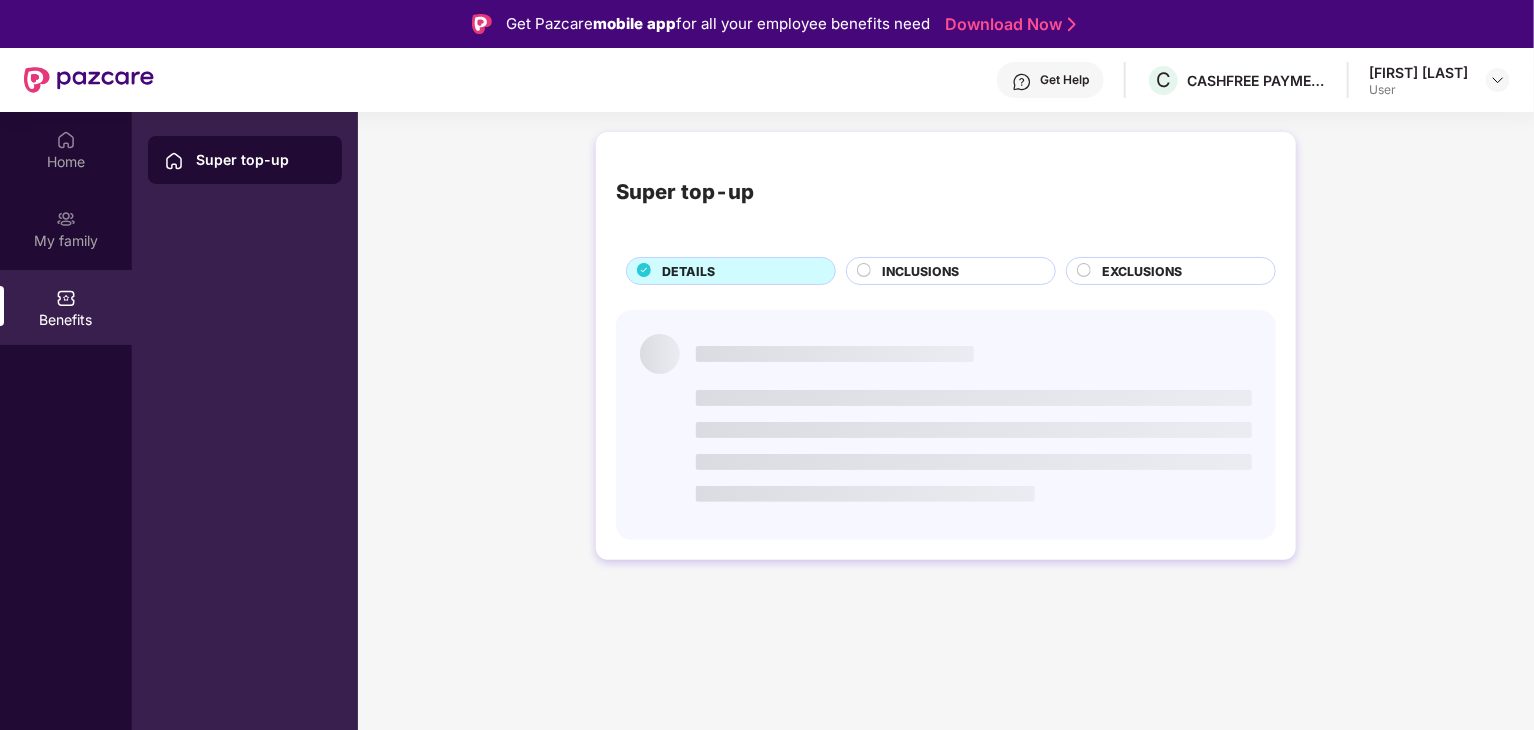 click on "Super top-up" at bounding box center (245, 160) 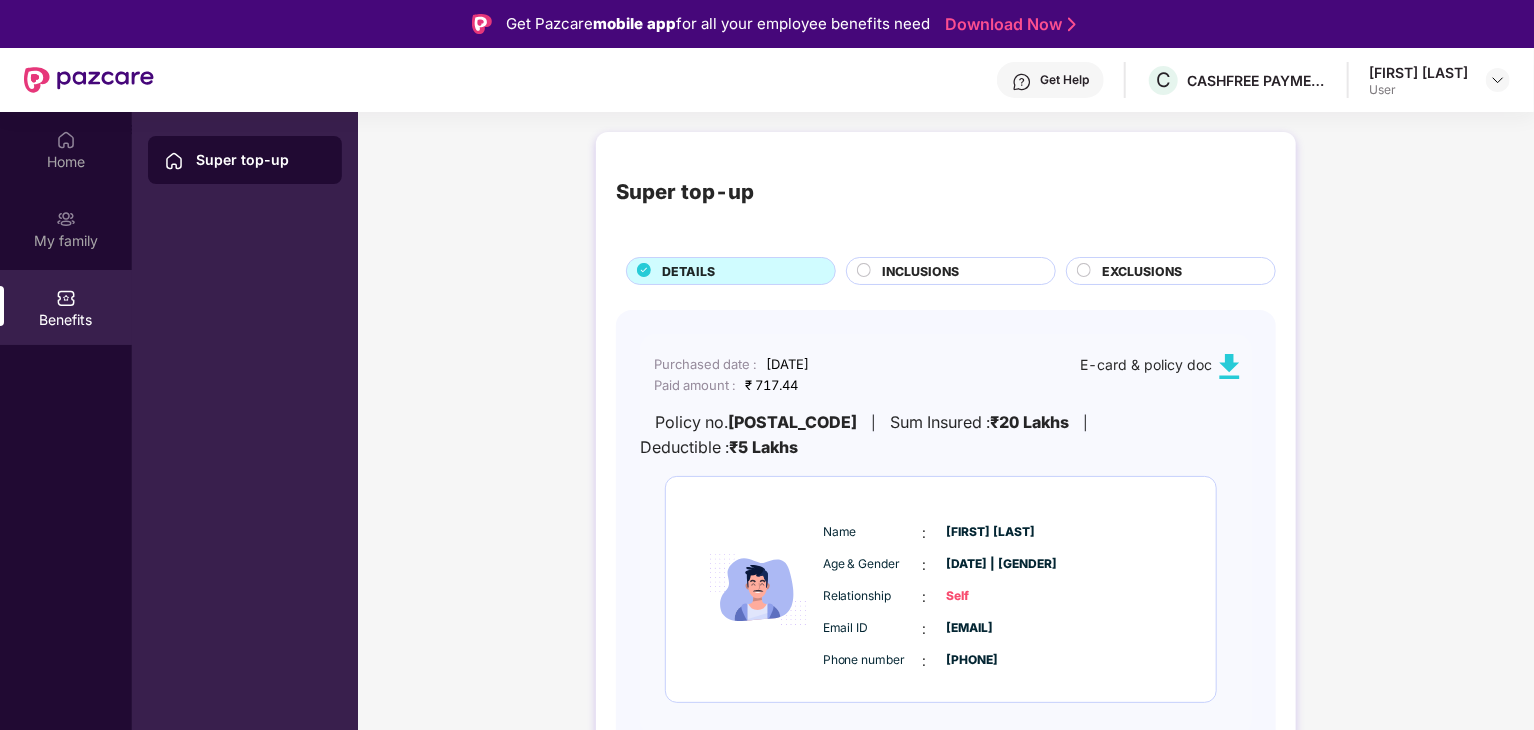 scroll, scrollTop: 652, scrollLeft: 0, axis: vertical 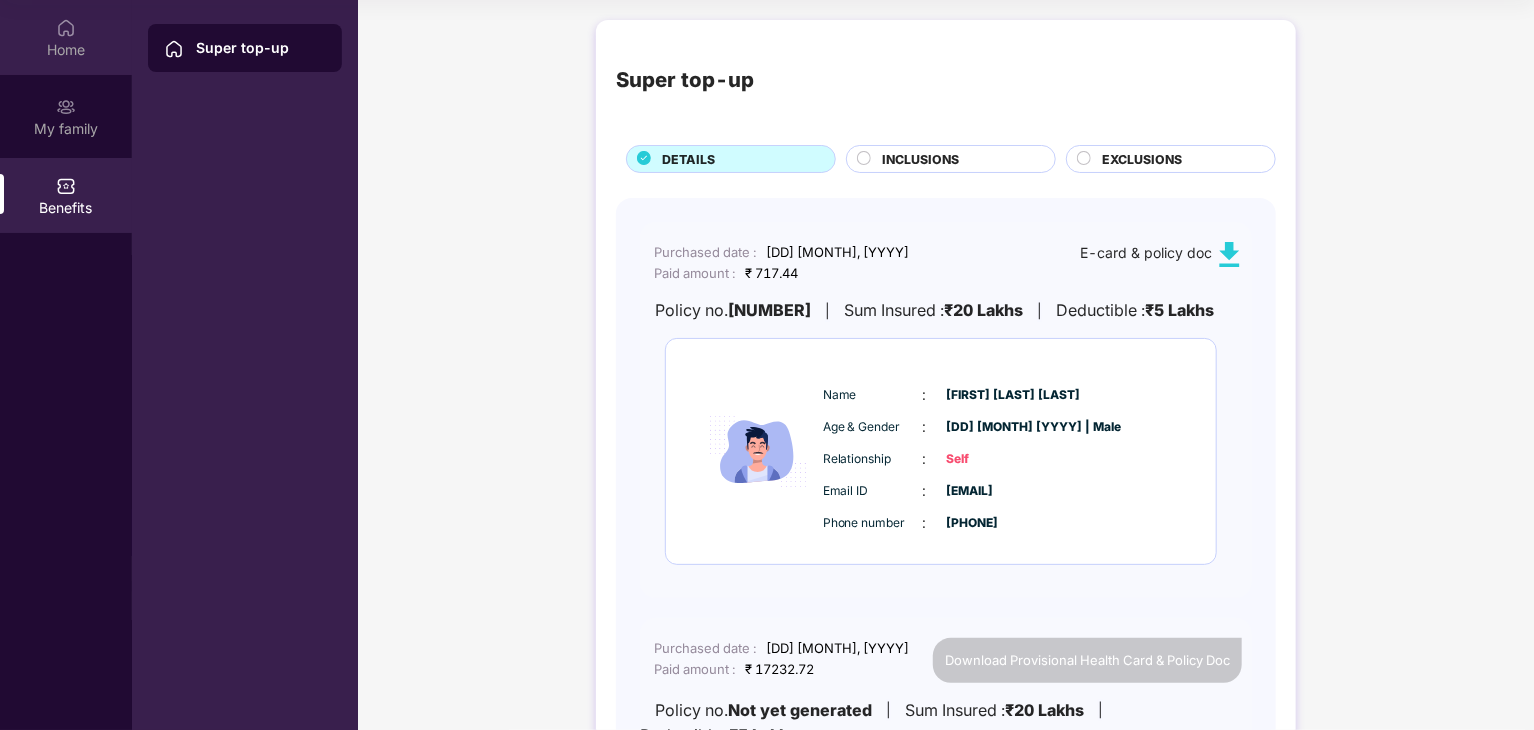 click on "Home" at bounding box center (66, 50) 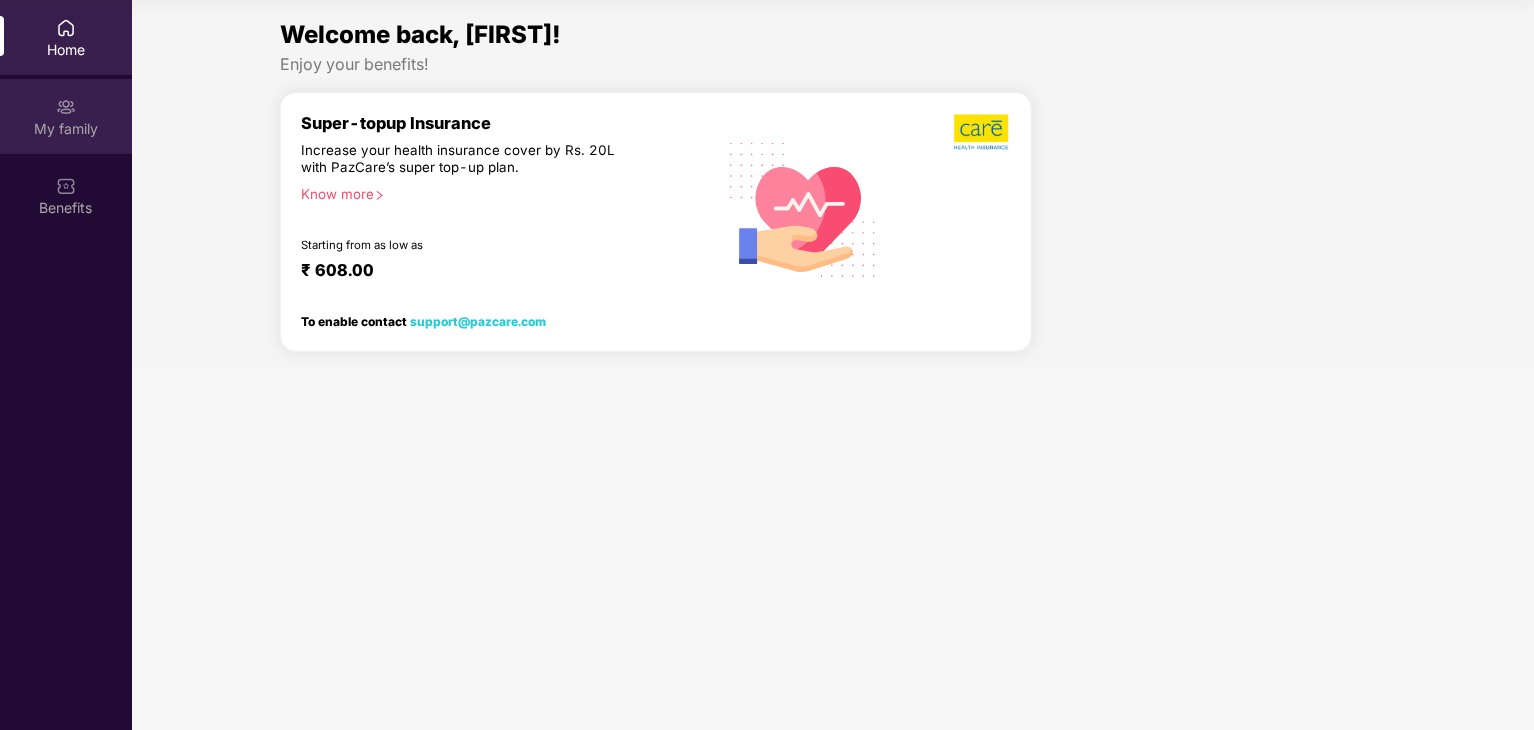 click on "My family" at bounding box center [66, 116] 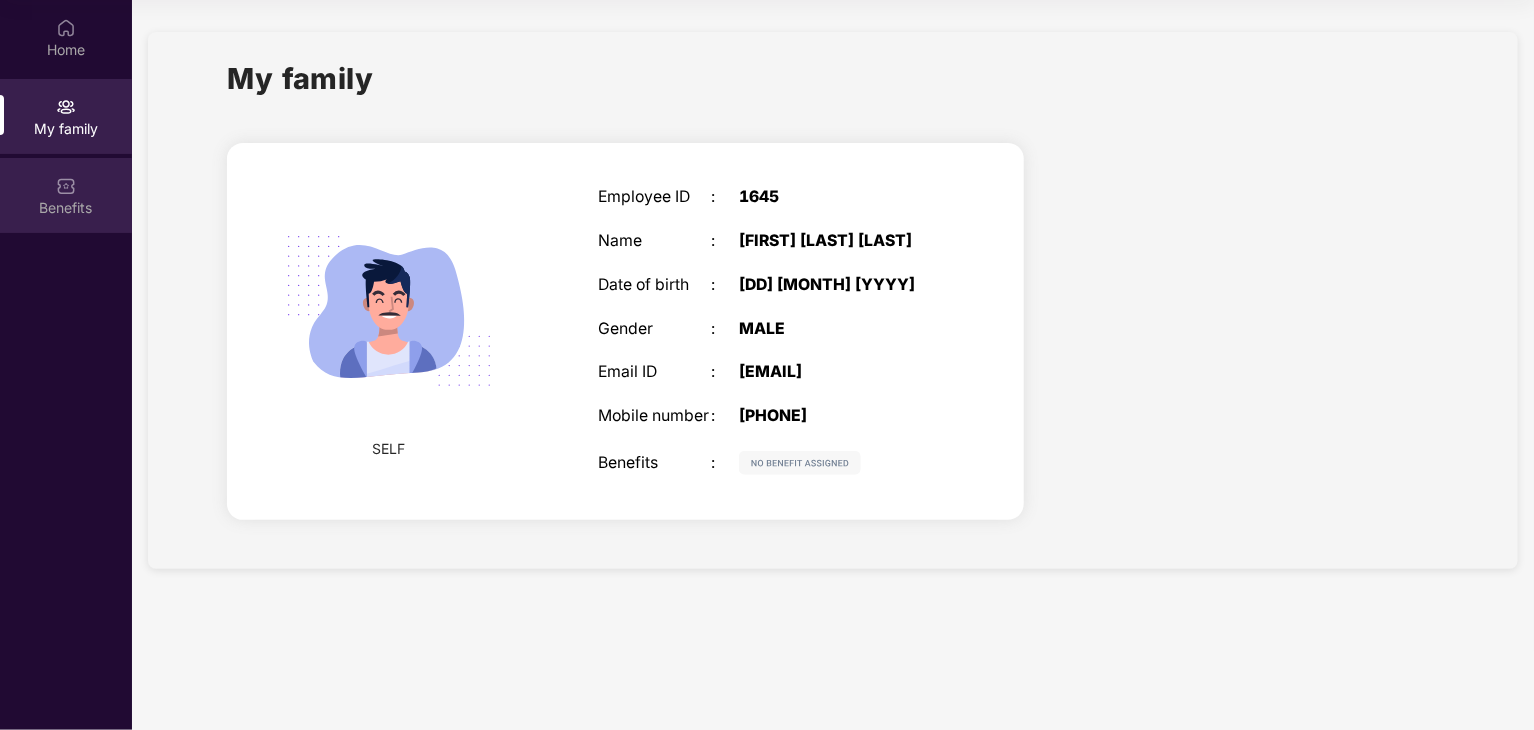 click on "Benefits" at bounding box center [66, 208] 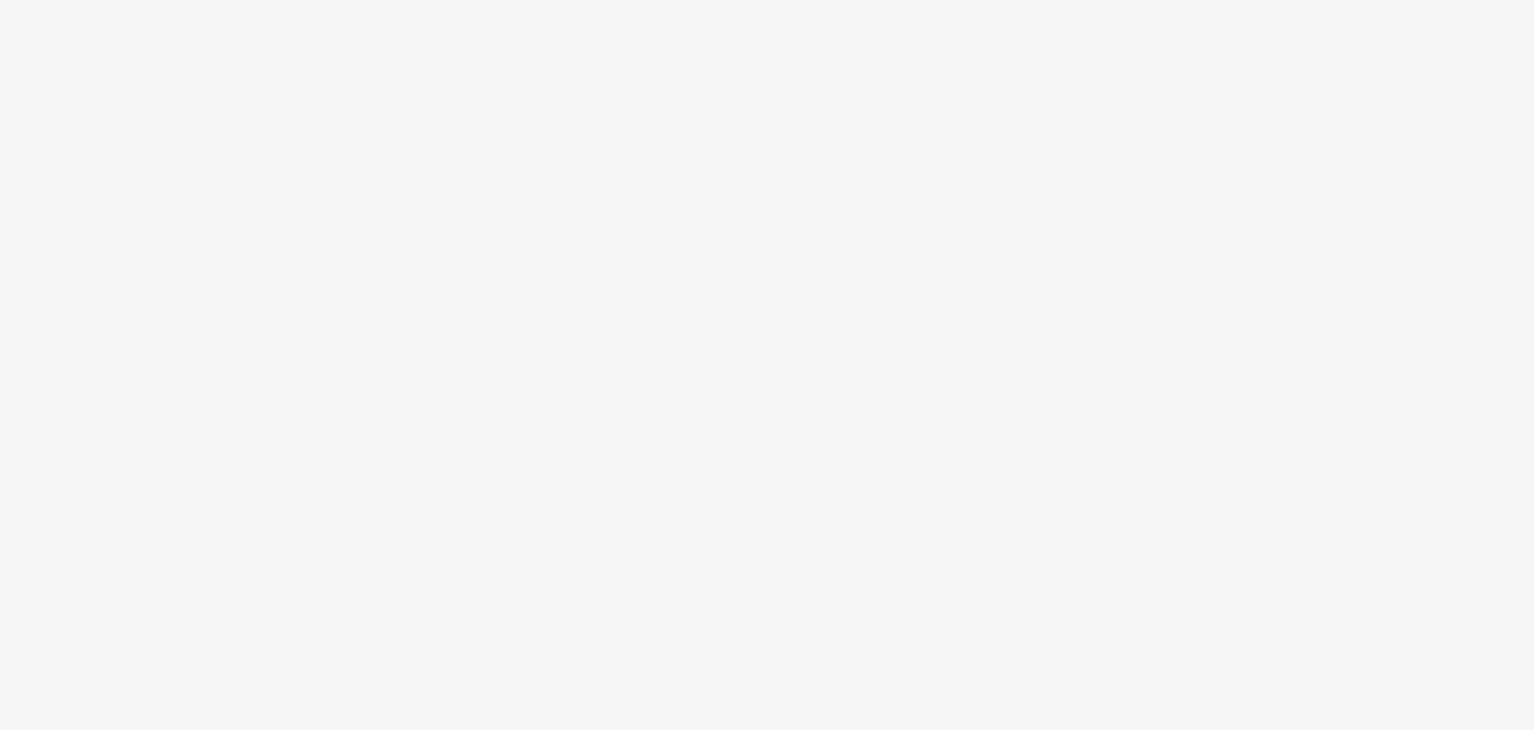 scroll, scrollTop: 0, scrollLeft: 0, axis: both 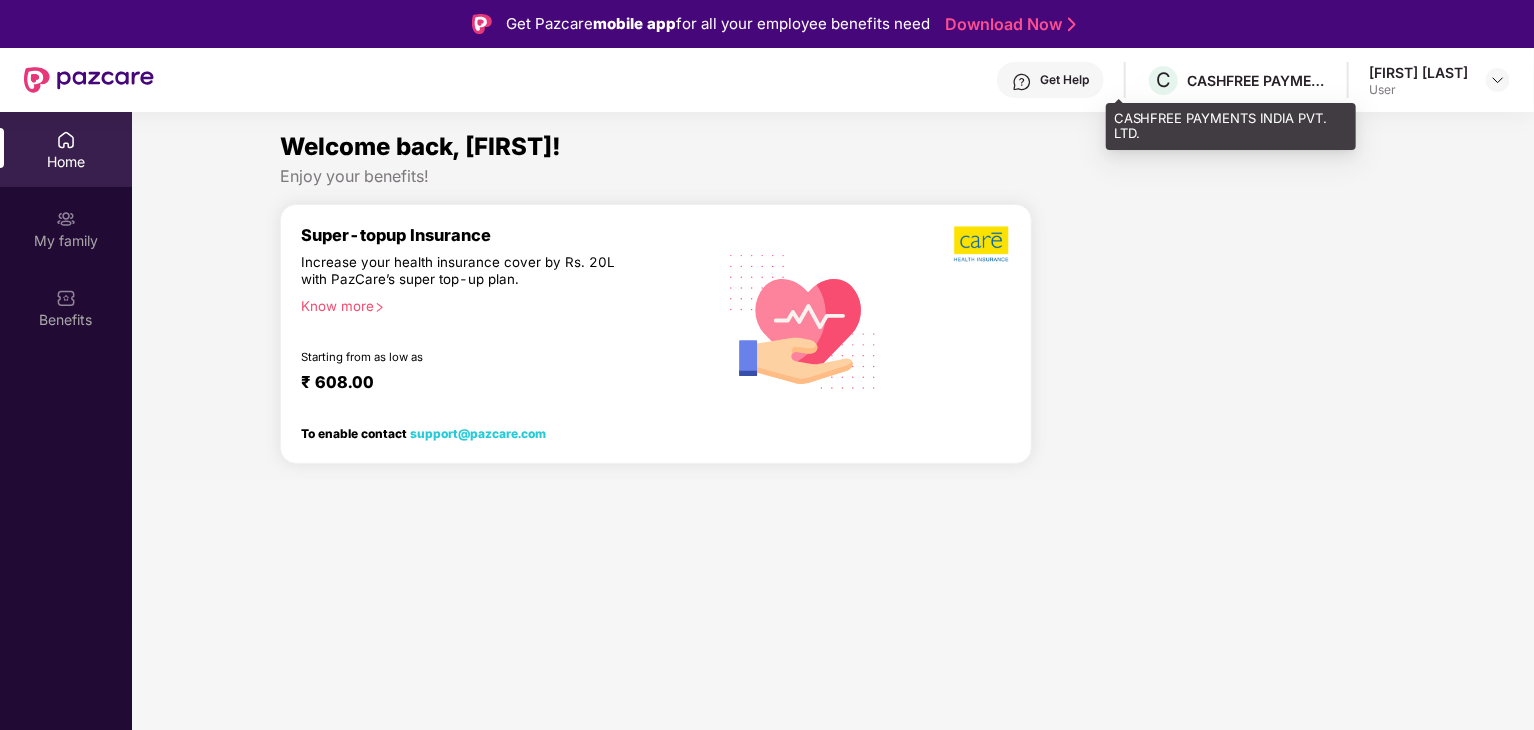 click on "C CASHFREE PAYMENTS INDIA PVT. LTD." at bounding box center [1236, 80] 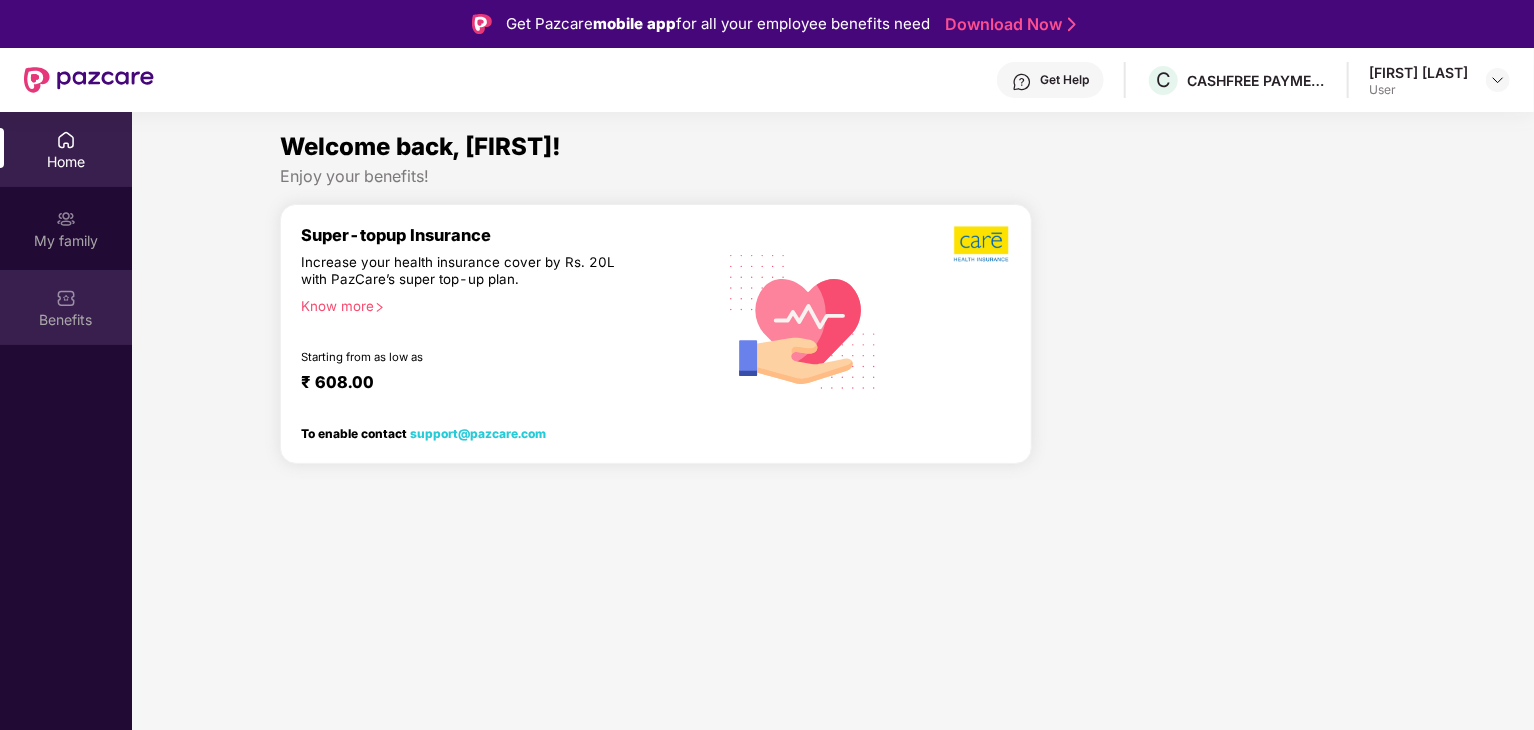 click on "Benefits" at bounding box center [66, 320] 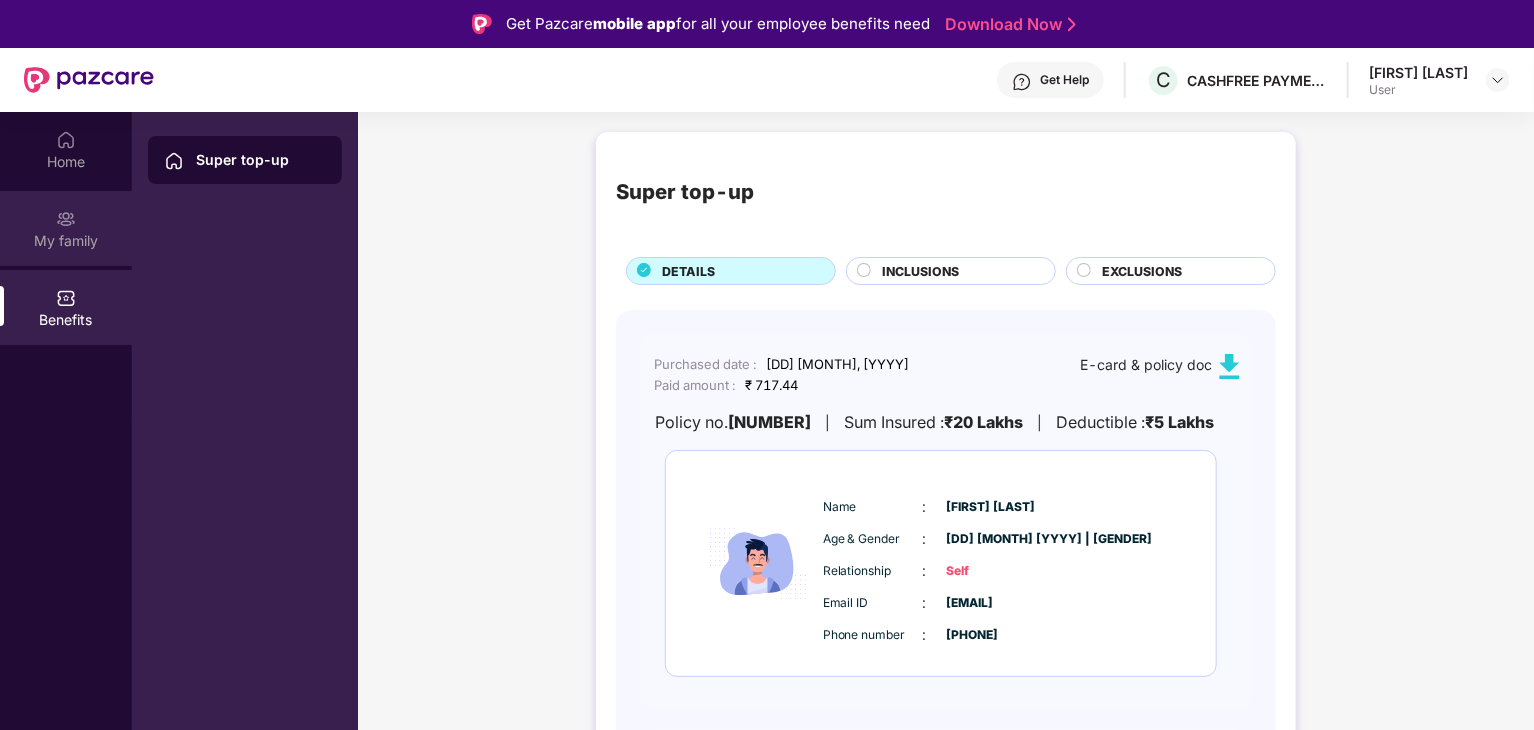 click on "My family" at bounding box center (66, 241) 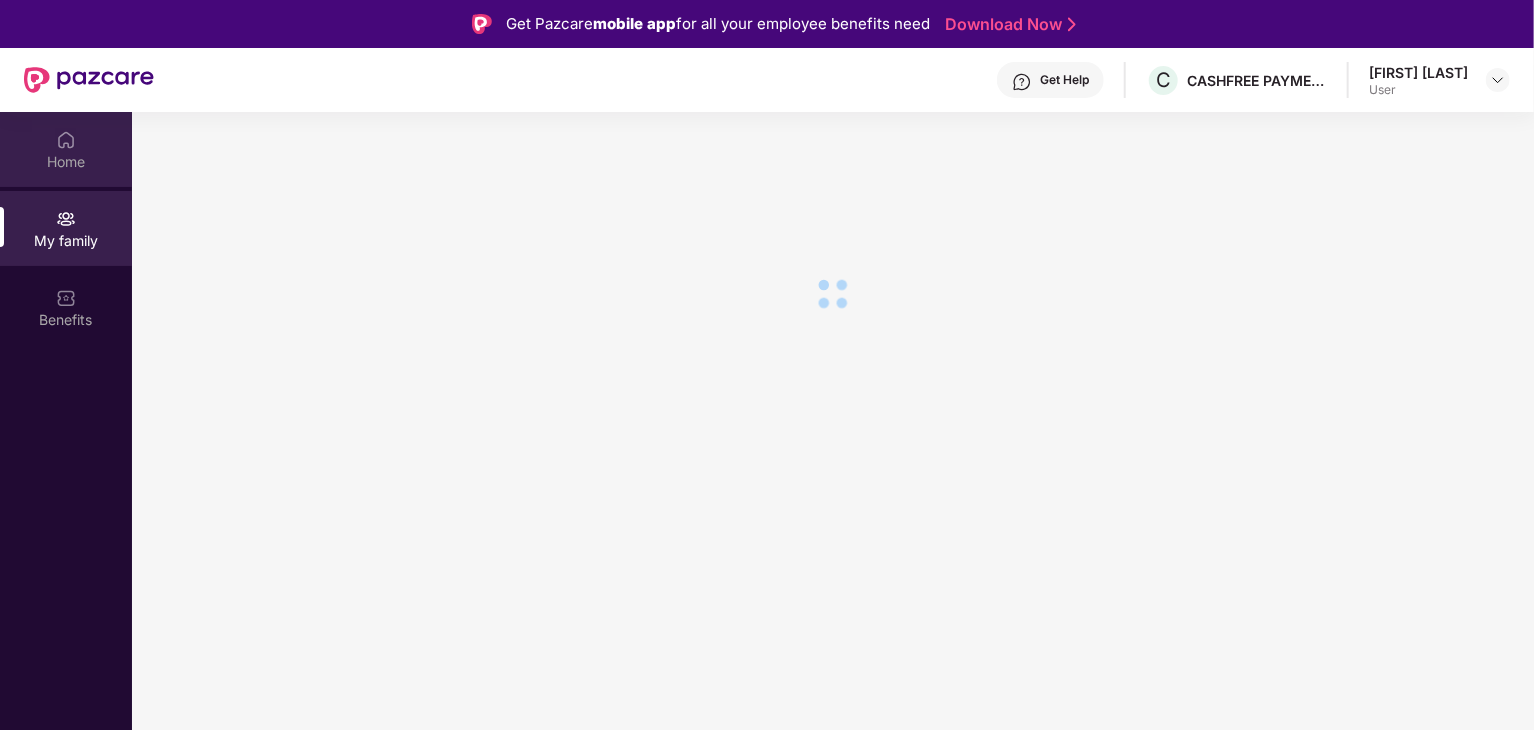 click on "Home" at bounding box center [66, 162] 